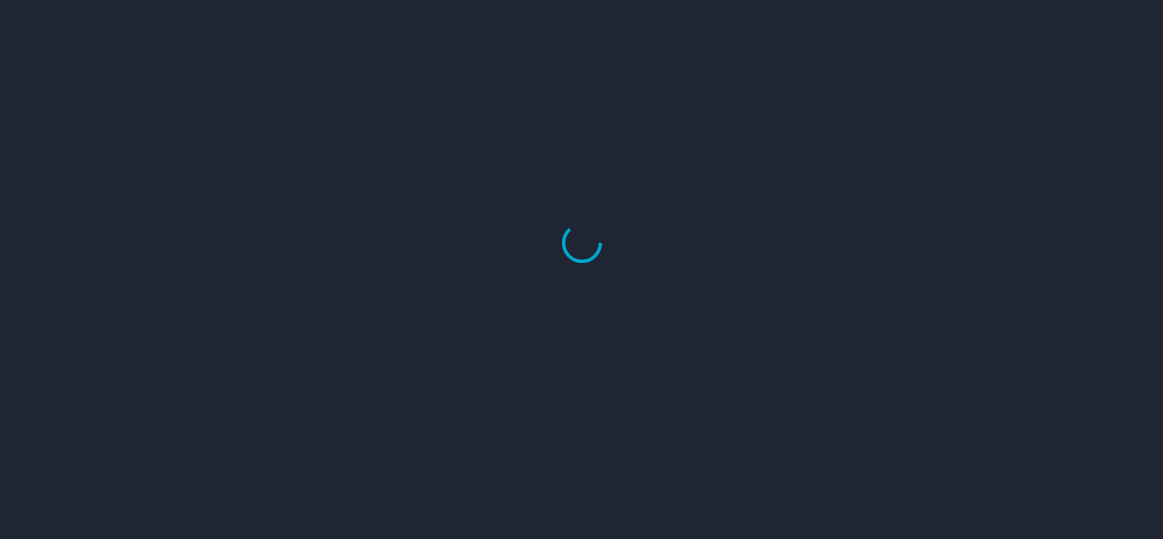 scroll, scrollTop: 0, scrollLeft: 0, axis: both 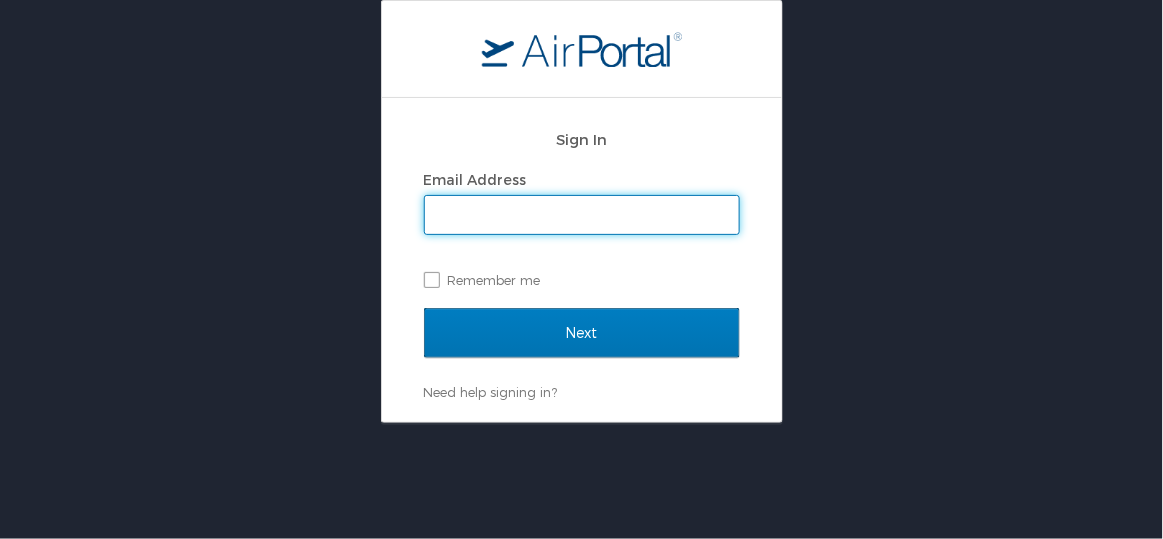 click on "Email Address" at bounding box center (582, 215) 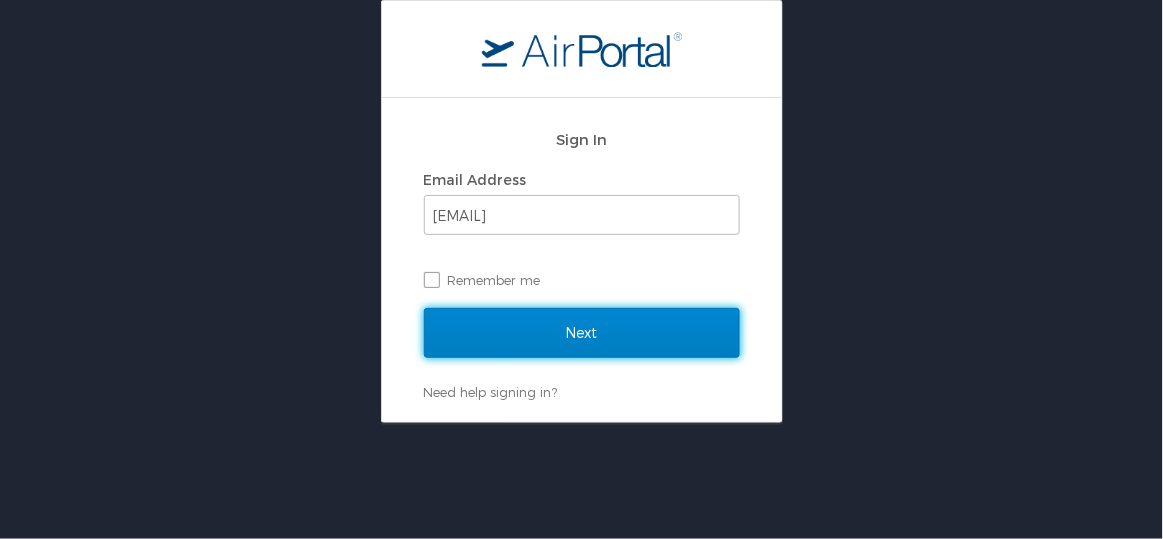 click on "Next" at bounding box center (582, 333) 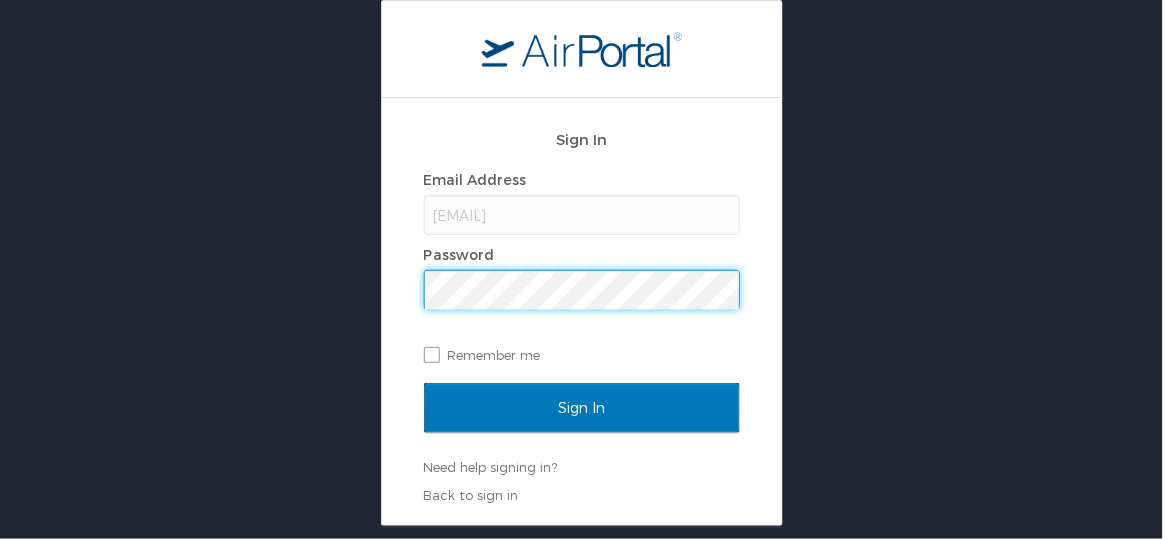 scroll, scrollTop: 0, scrollLeft: 0, axis: both 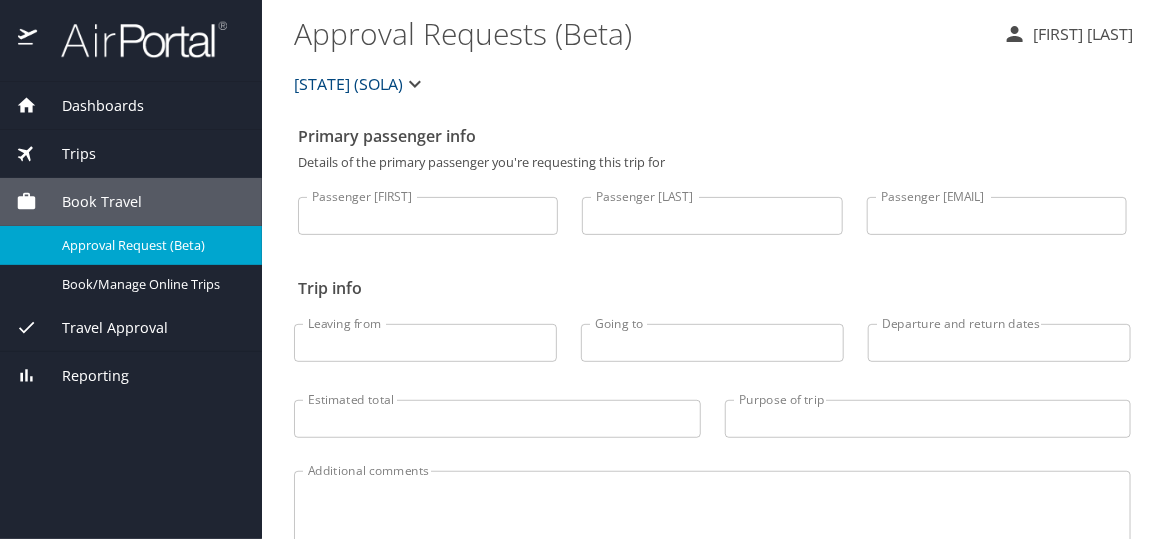 click on "Details of the primary passenger you're requesting this trip for" at bounding box center (712, 162) 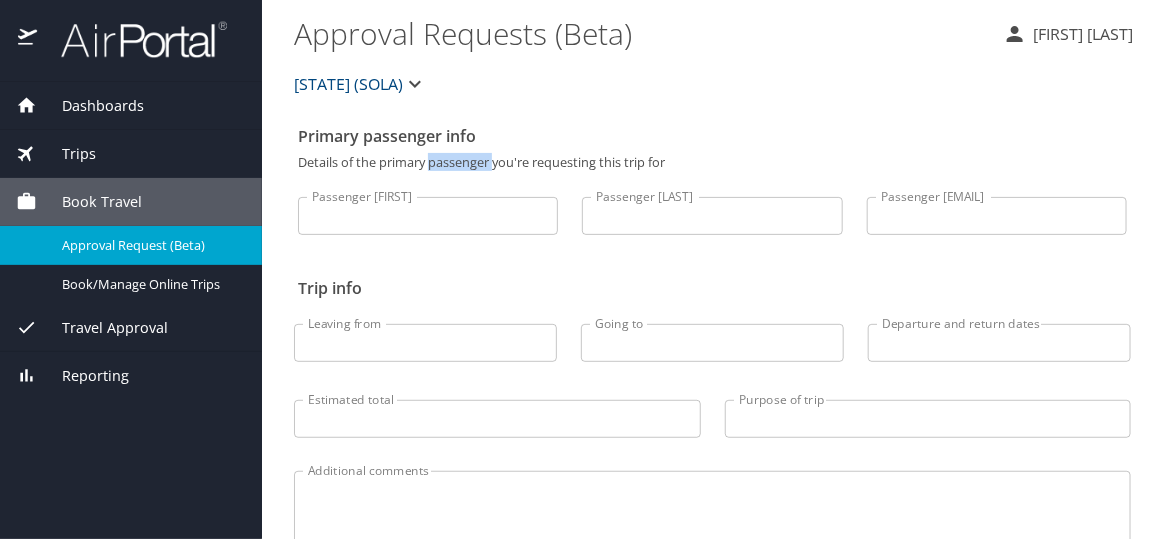 click on "Details of the primary passenger you're requesting this trip for" at bounding box center (712, 162) 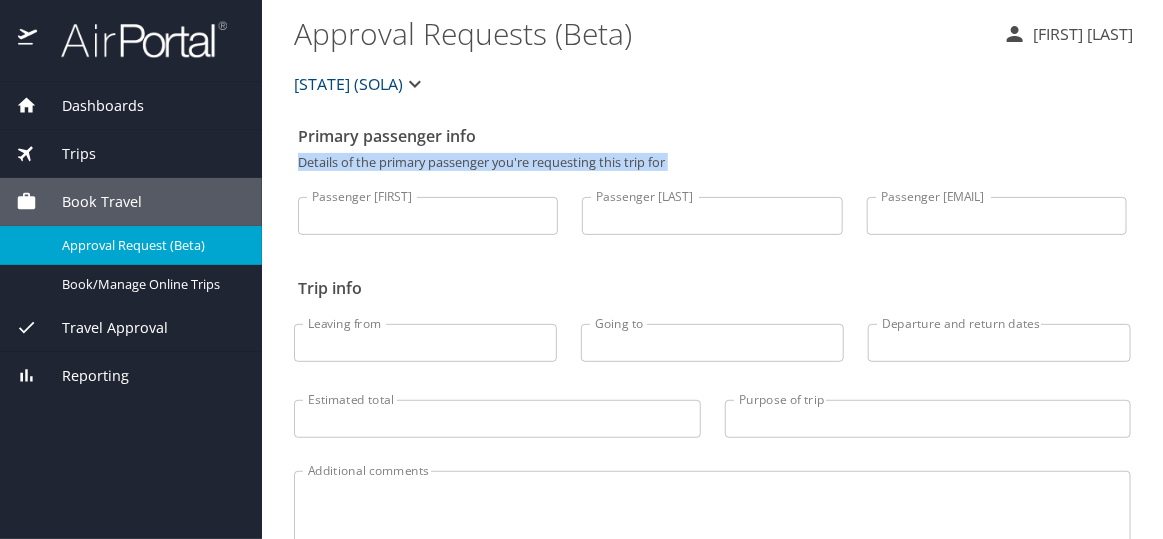 click on "Details of the primary passenger you're requesting this trip for" at bounding box center (712, 162) 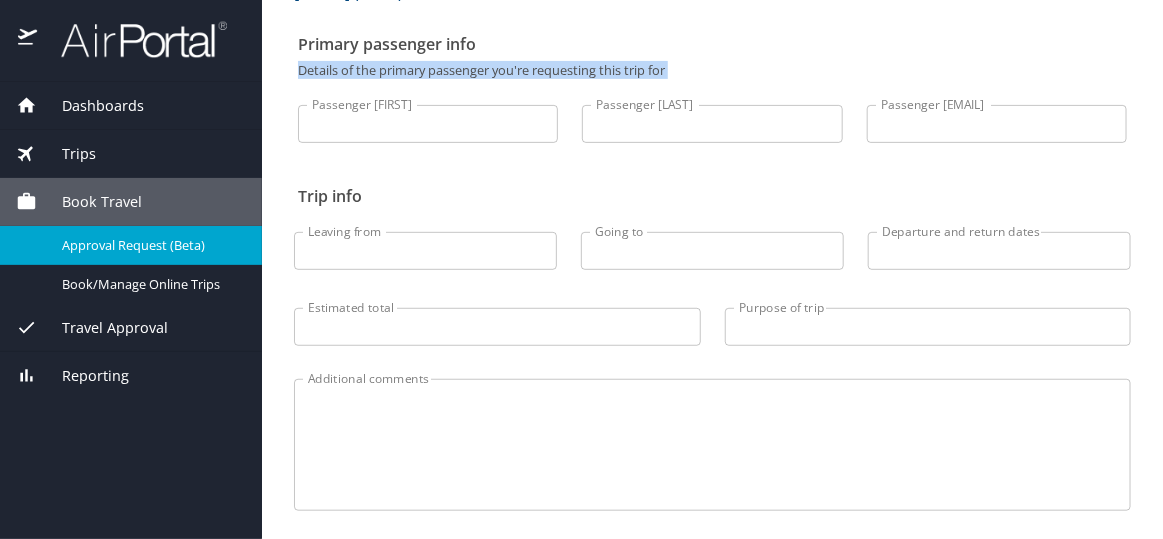 scroll, scrollTop: 175, scrollLeft: 0, axis: vertical 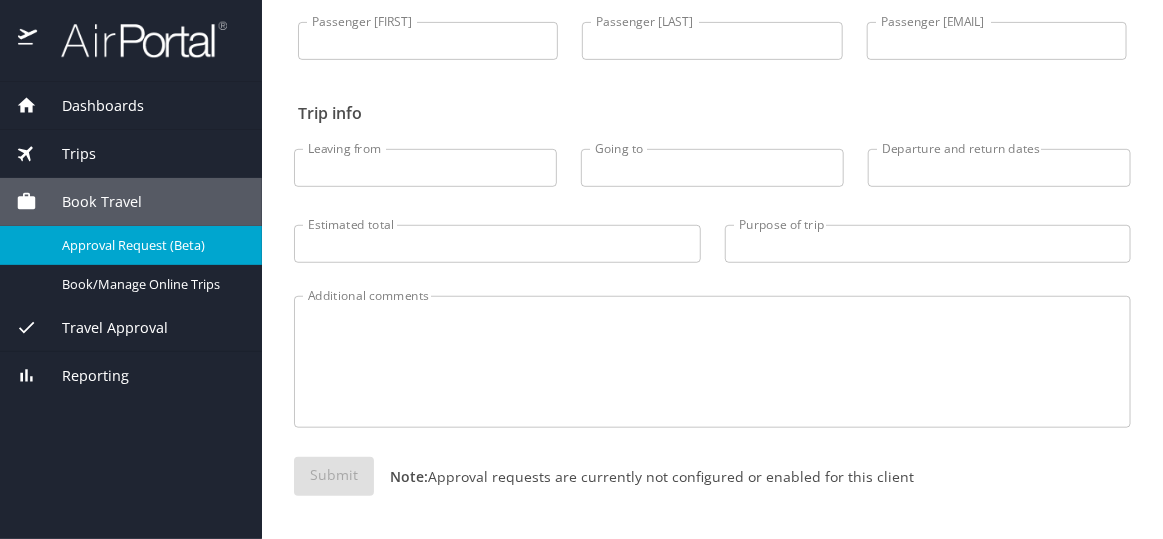 click on "Trips" at bounding box center [131, 154] 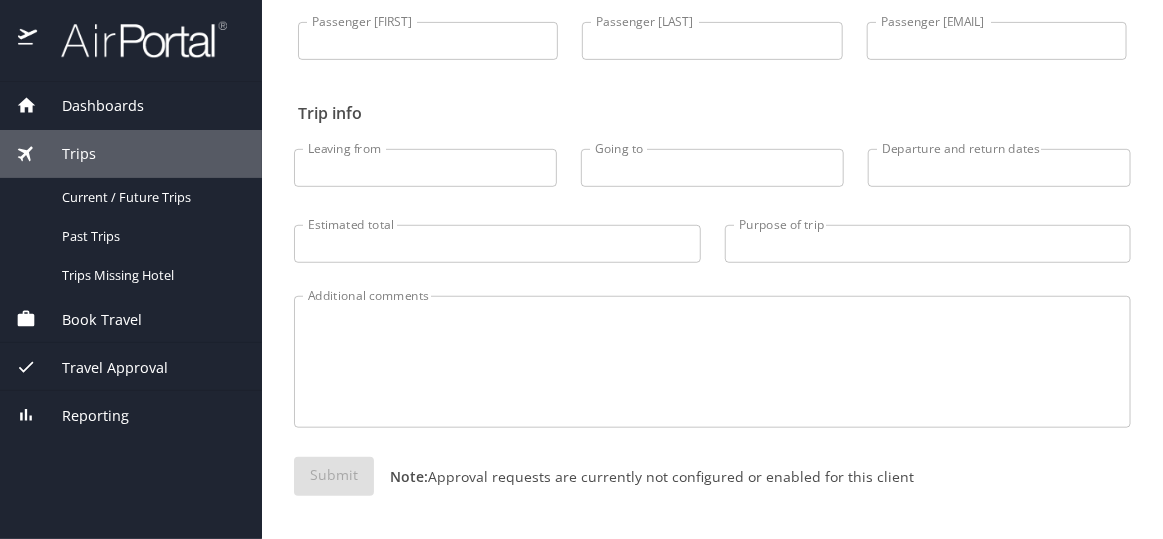 click on "Dashboards" at bounding box center [90, 106] 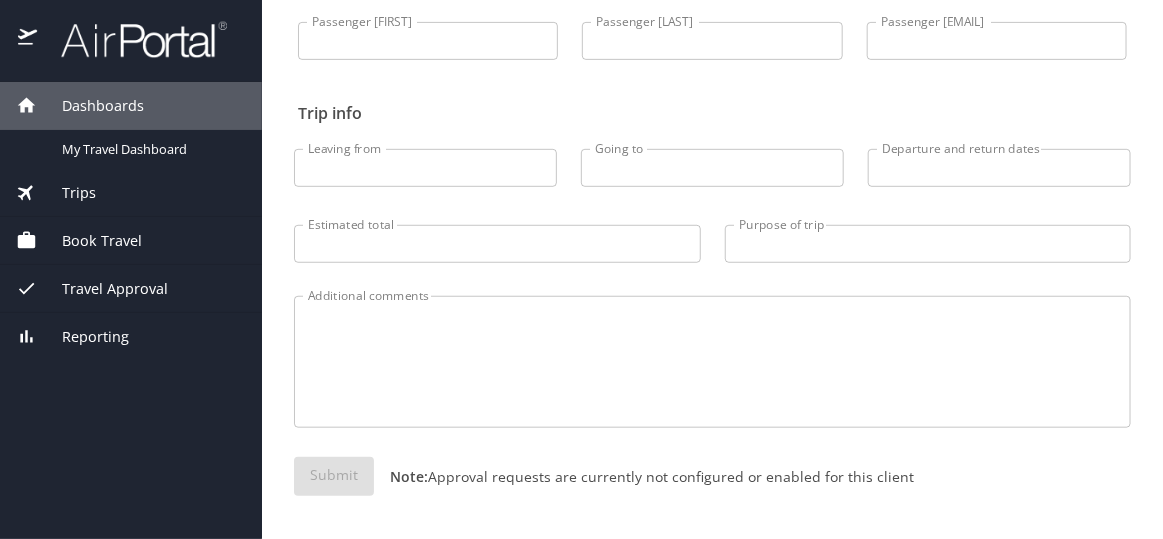 click on "Dashboards" at bounding box center (90, 106) 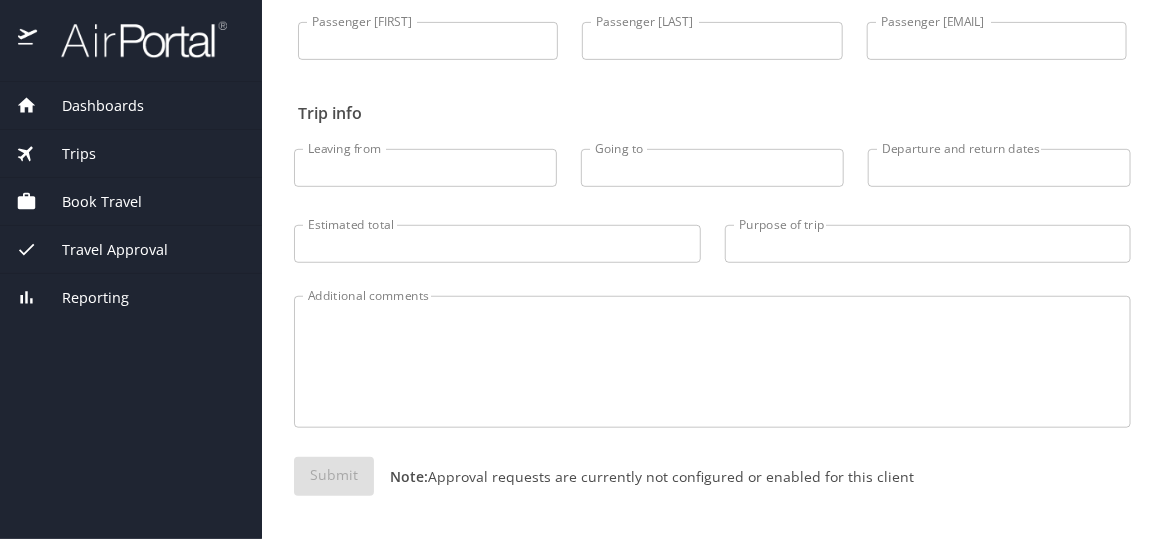 click on "Dashboards" at bounding box center [90, 106] 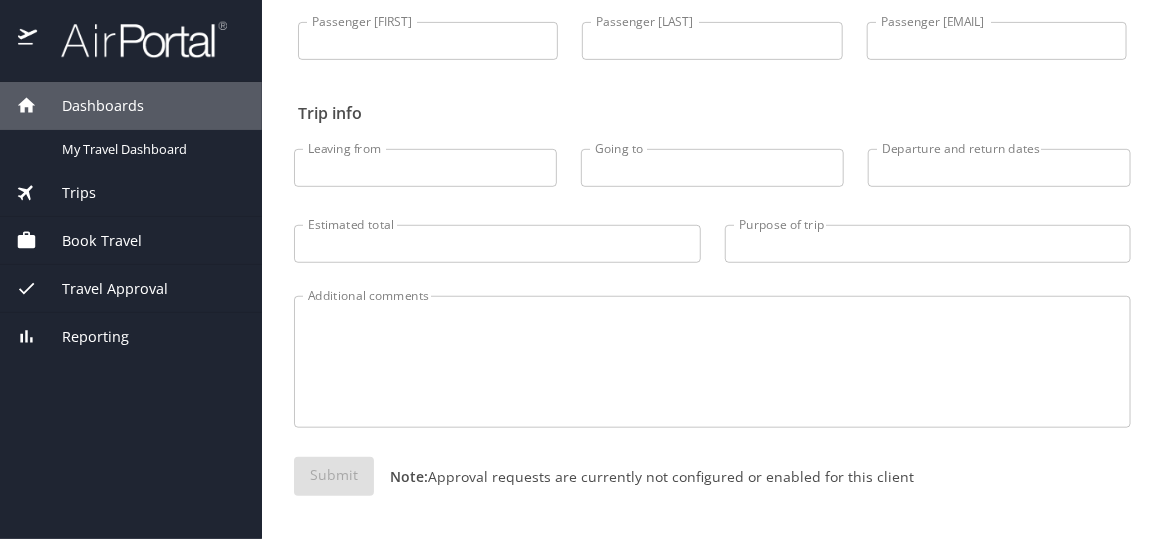 click on "Dashboards" at bounding box center (131, 106) 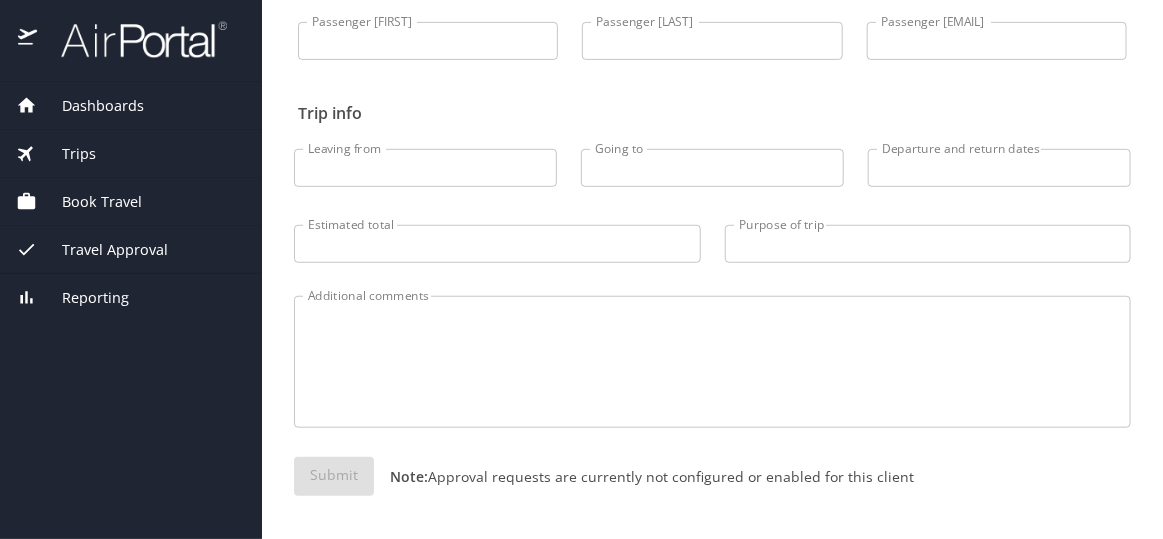 click on "Dashboards" at bounding box center (90, 106) 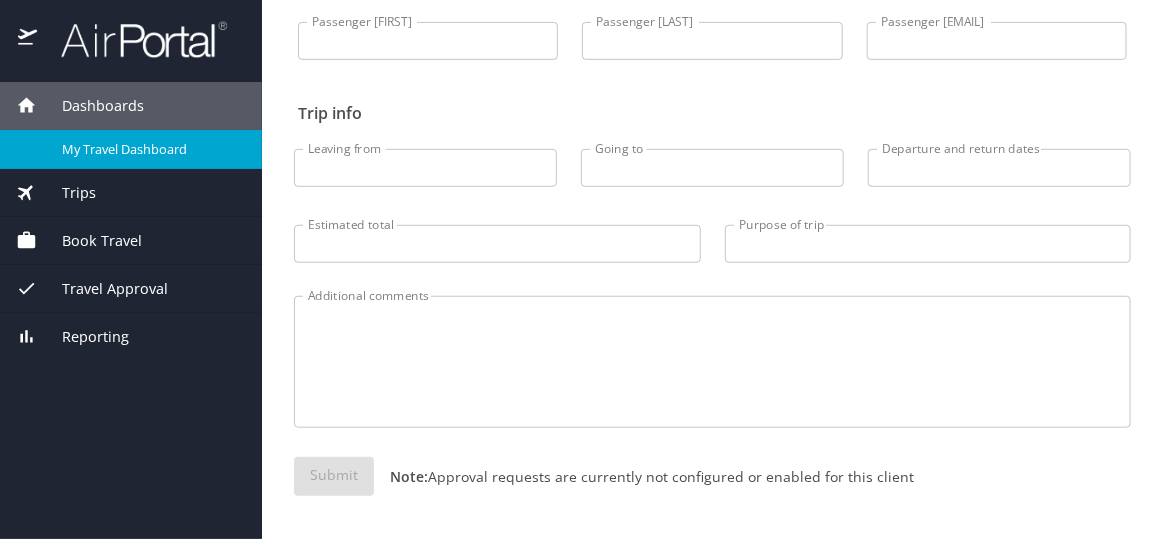 click on "My Travel Dashboard" at bounding box center (131, 149) 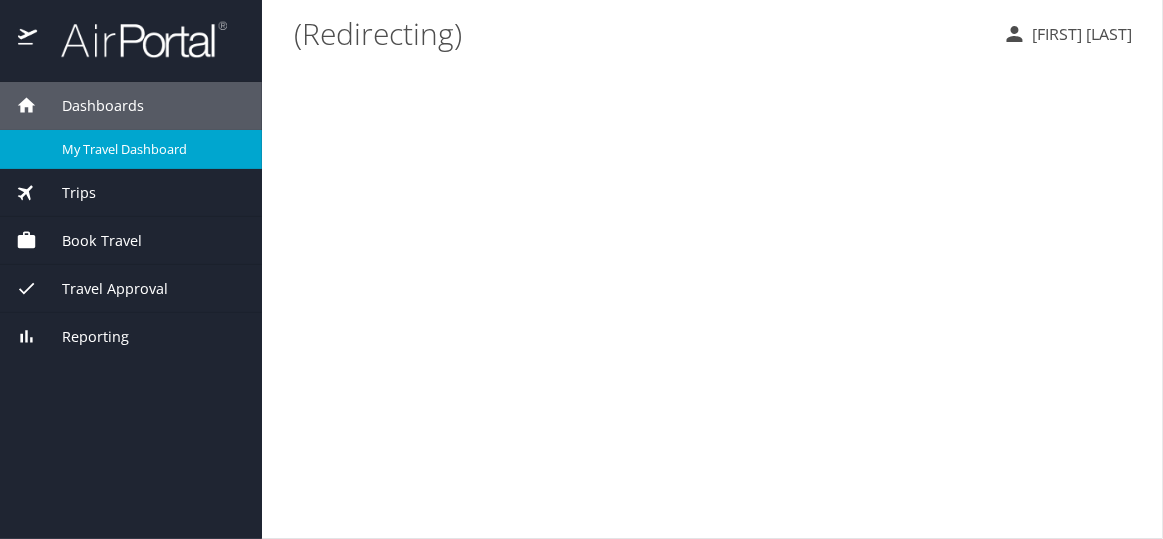 scroll, scrollTop: 0, scrollLeft: 0, axis: both 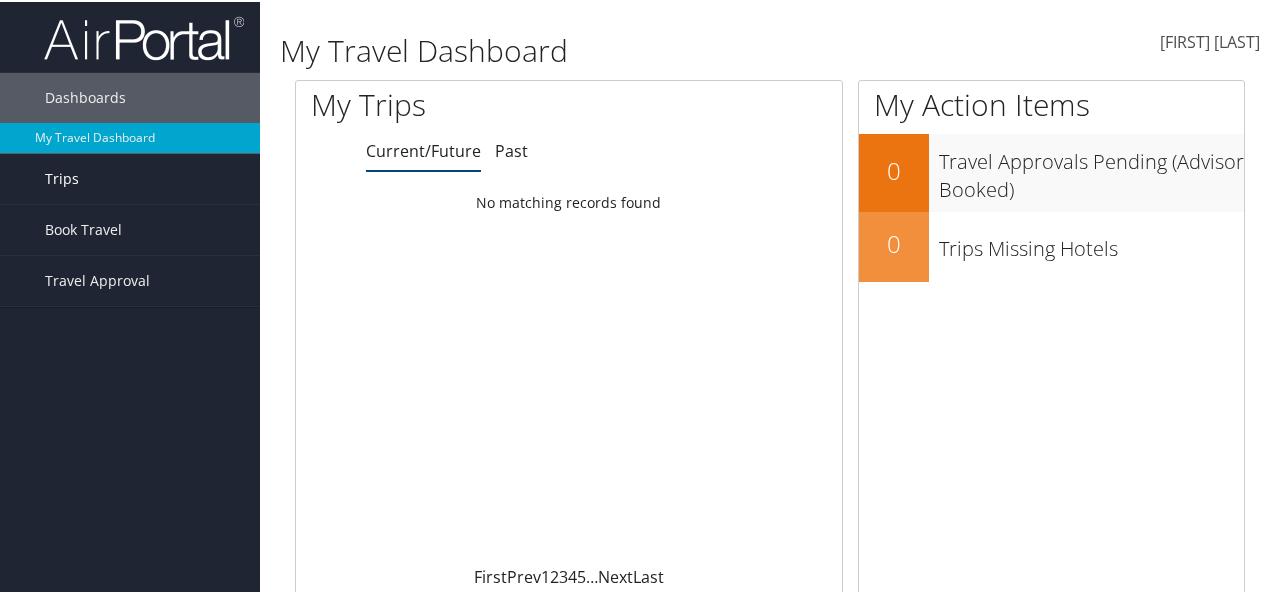 click on "Trips" at bounding box center (130, 177) 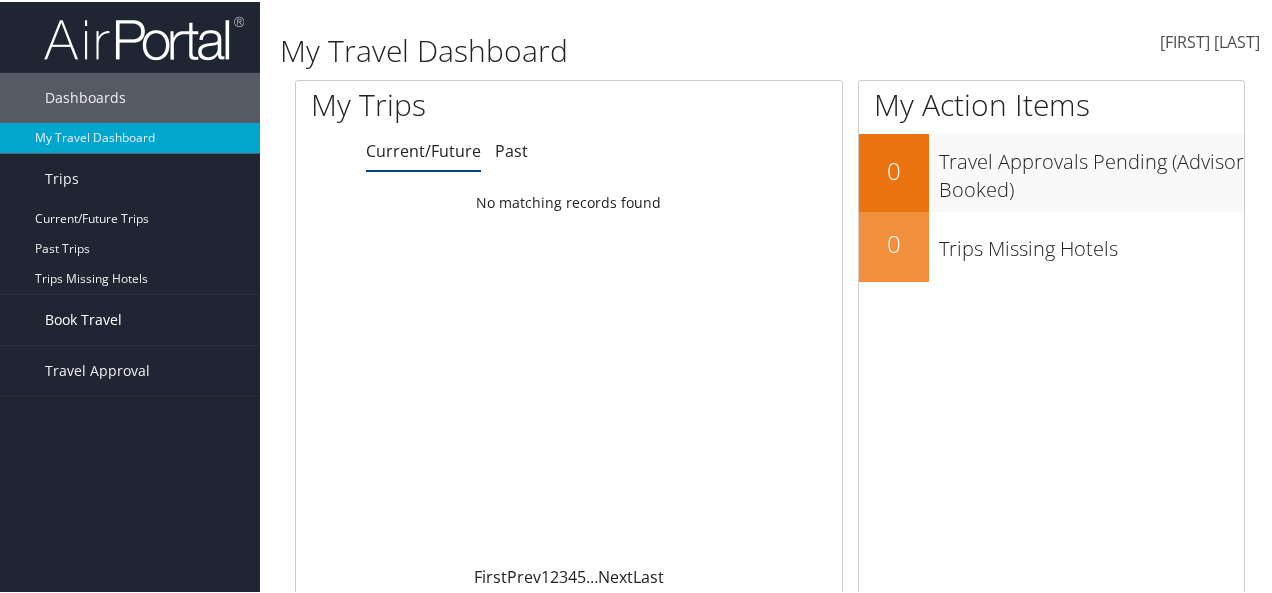 click on "Book Travel" at bounding box center (83, 318) 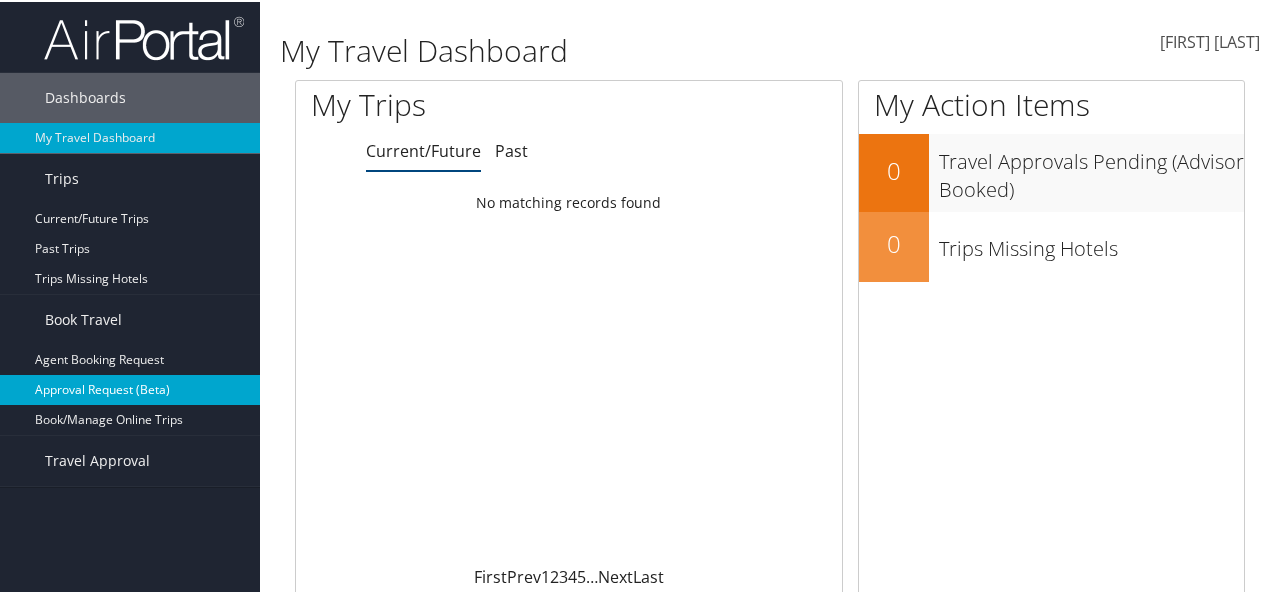 click on "Approval Request (Beta)" at bounding box center [130, 388] 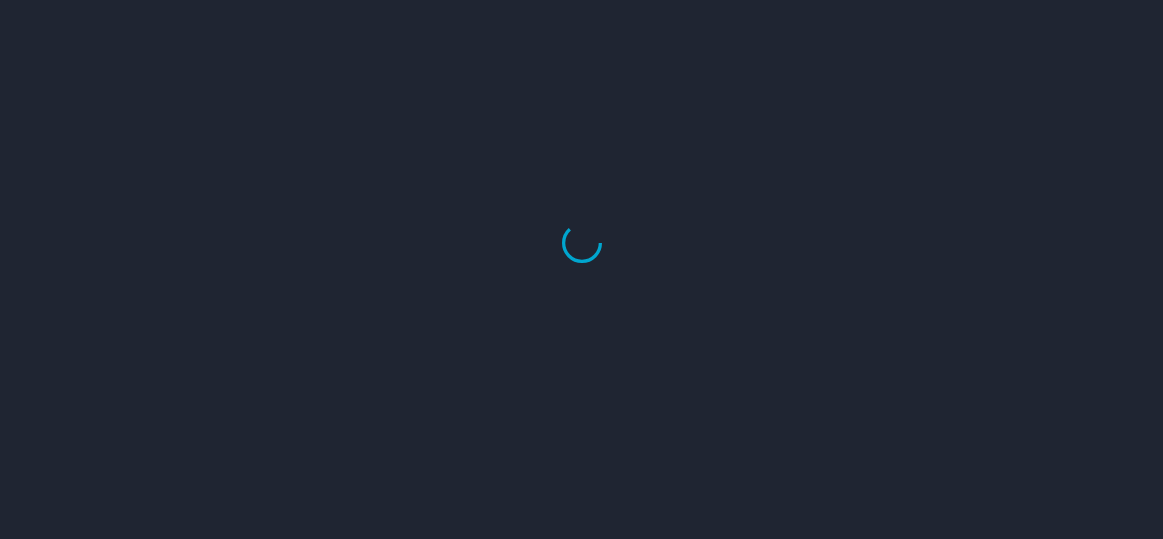 scroll, scrollTop: 0, scrollLeft: 0, axis: both 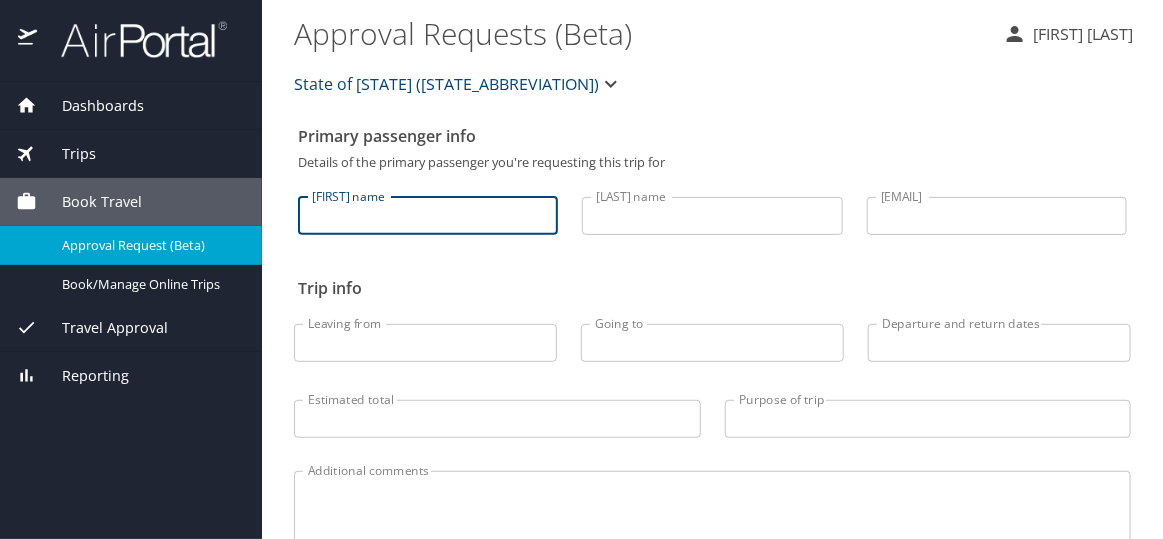click on "Passenger first name" at bounding box center (428, 216) 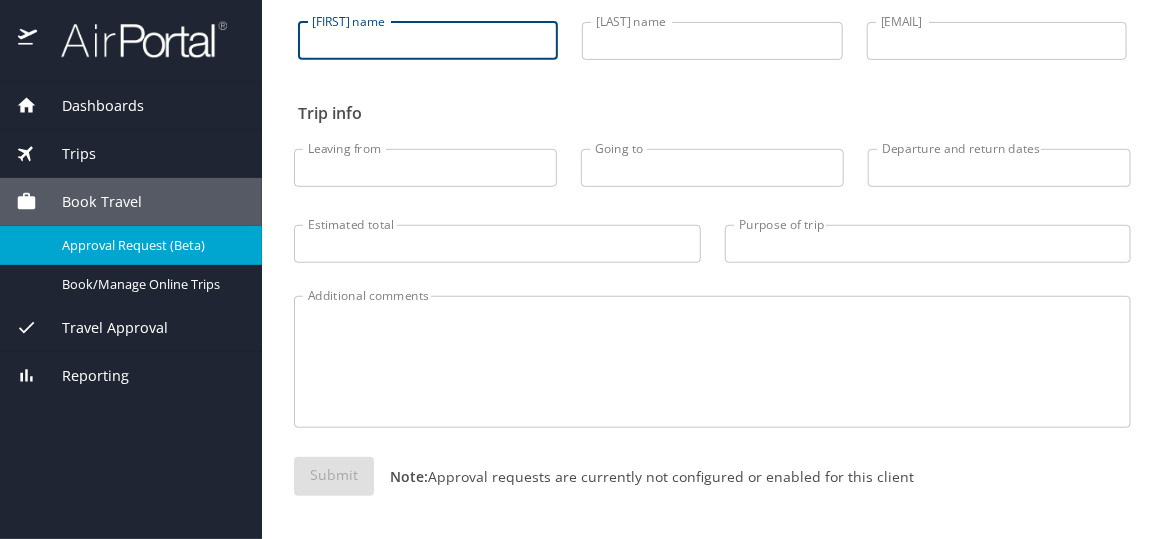 scroll, scrollTop: 0, scrollLeft: 0, axis: both 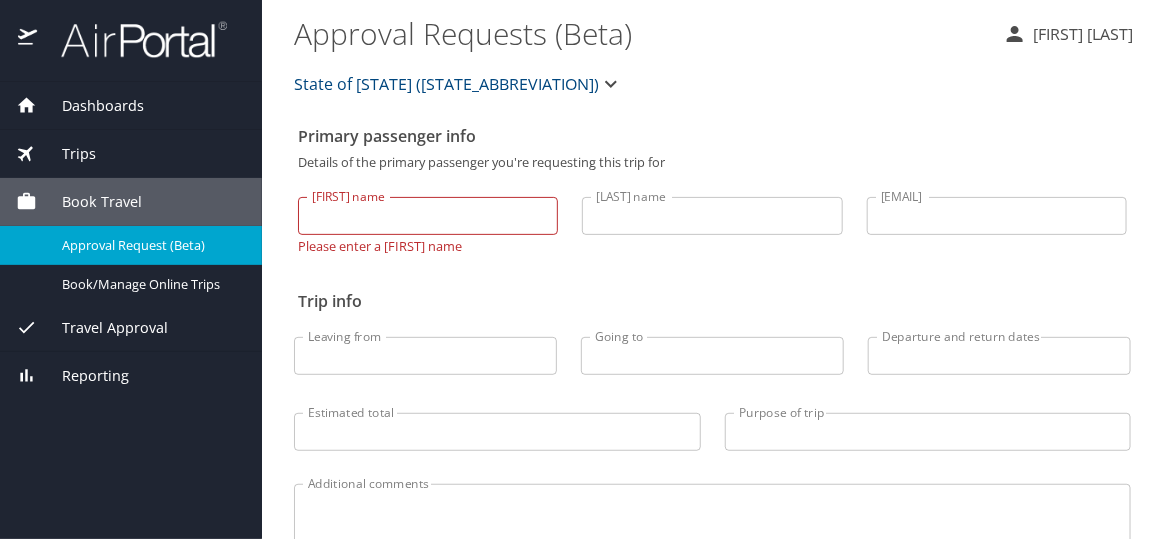 click on "Reporting" at bounding box center [83, 376] 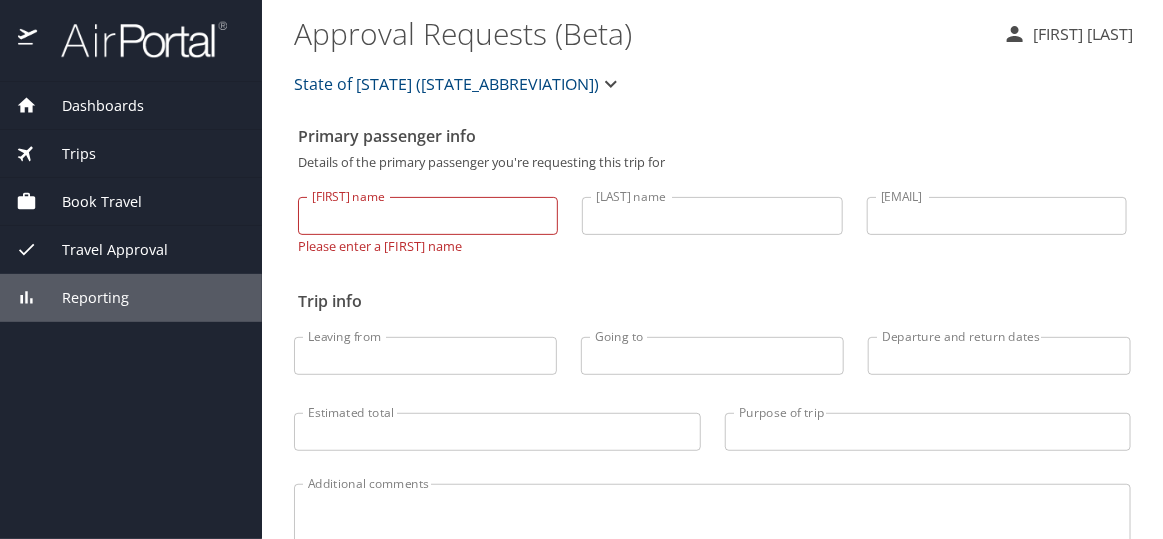 click on "[FIRST] [LAST]" at bounding box center (1080, 34) 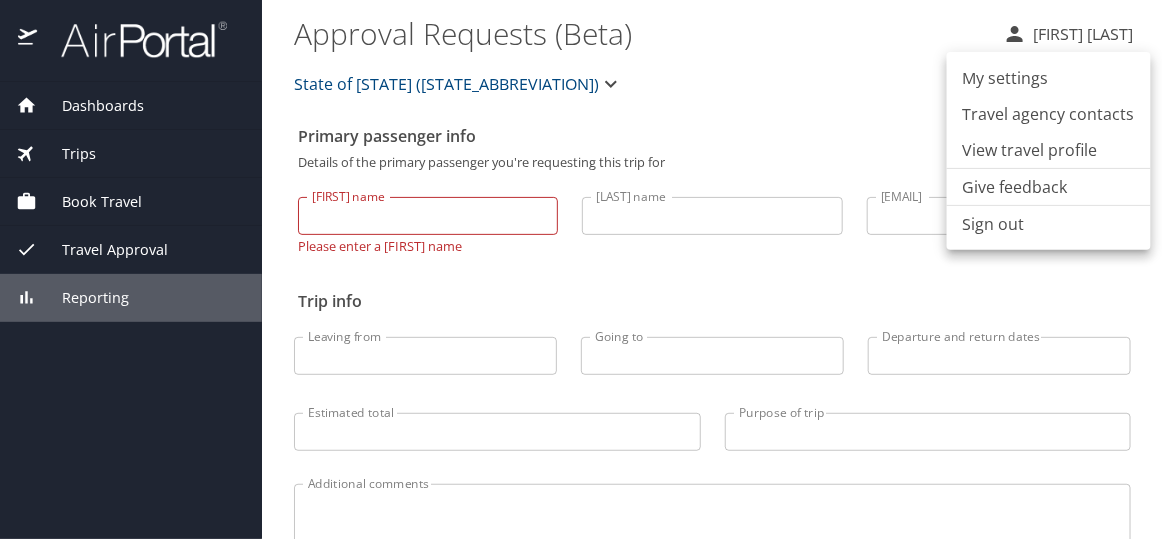 click at bounding box center [581, 269] 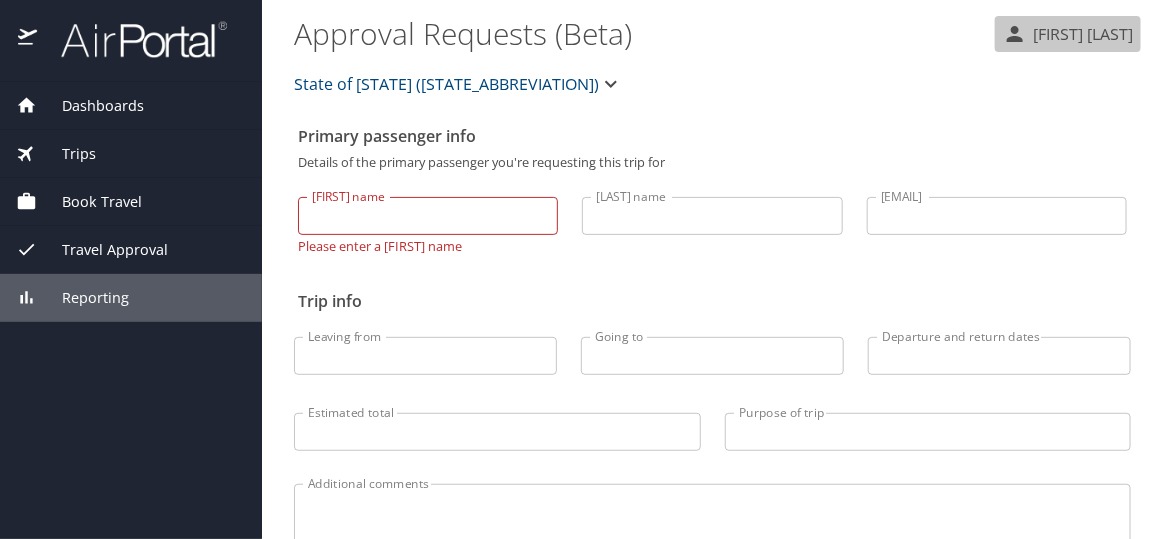 click on "[FIRST] [LAST]" at bounding box center (1080, 34) 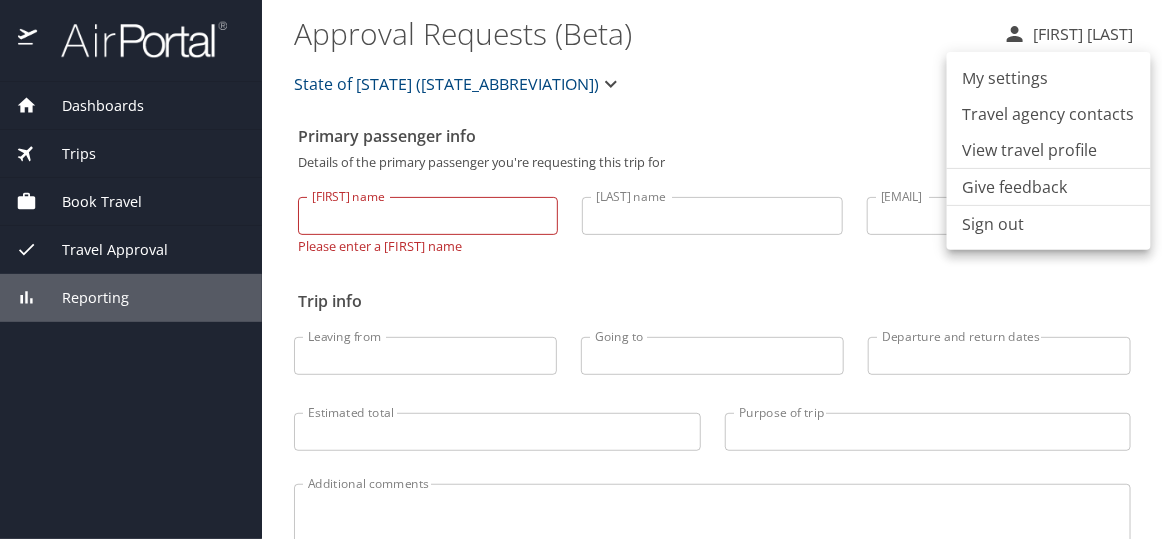 click on "Sign out" at bounding box center (1049, 224) 